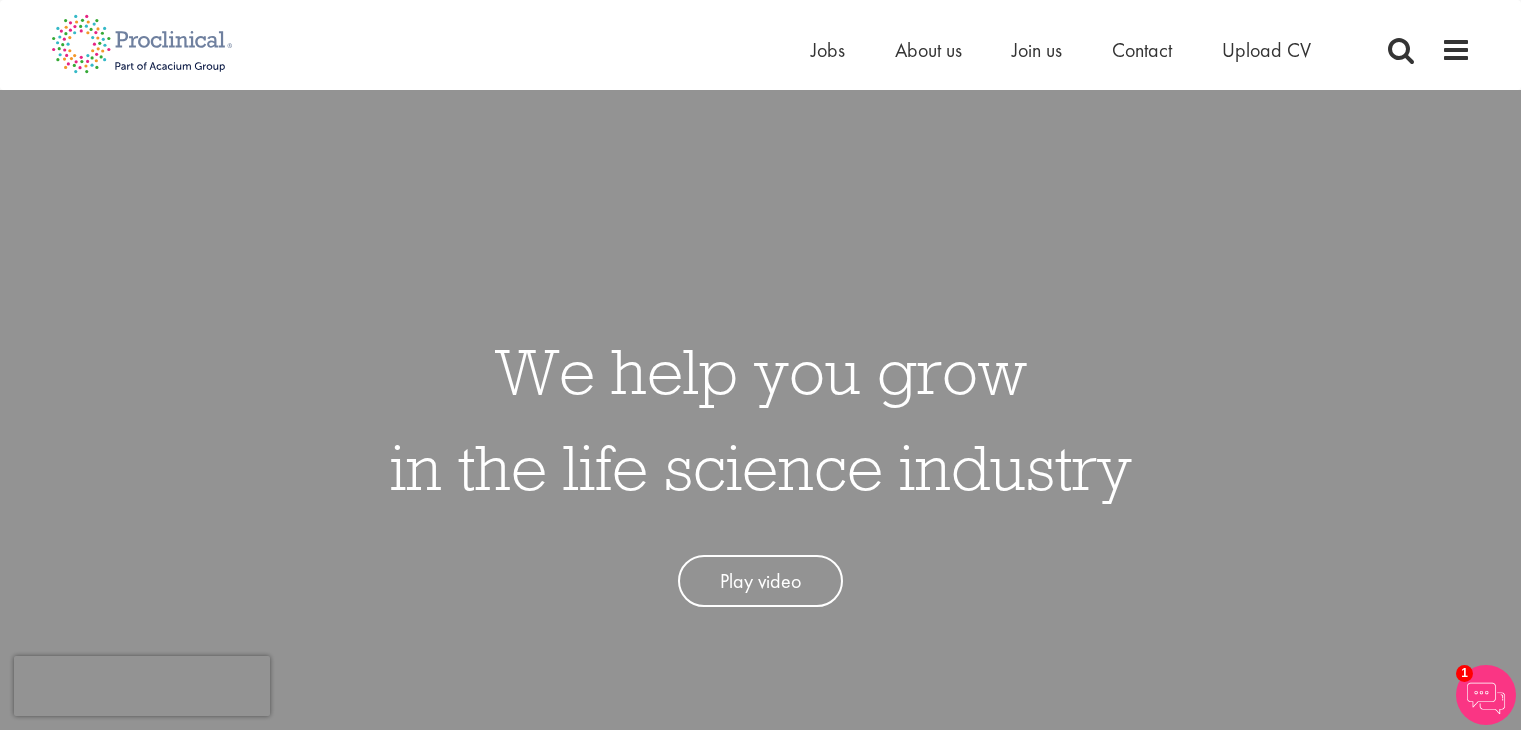 scroll, scrollTop: 0, scrollLeft: 0, axis: both 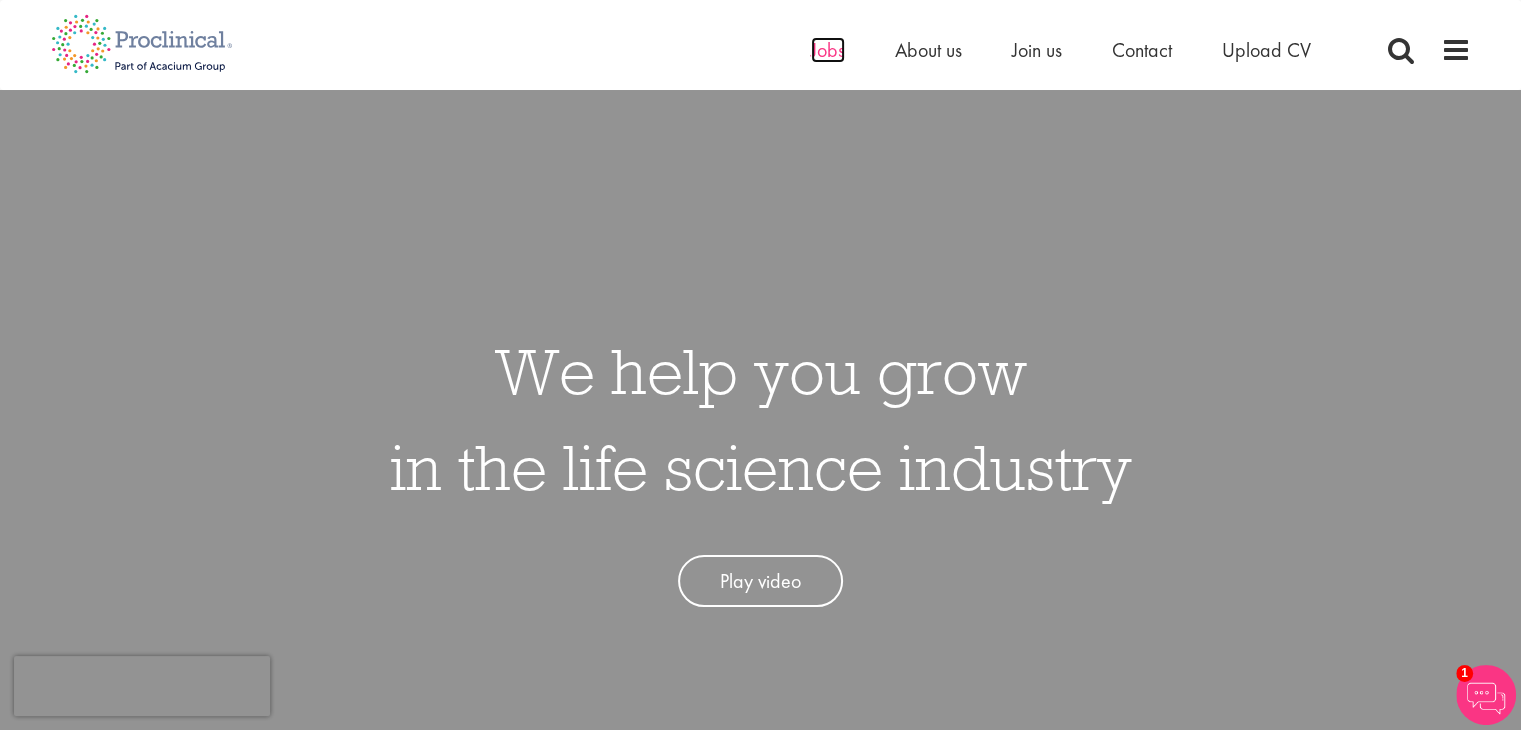 click on "Jobs" at bounding box center (828, 50) 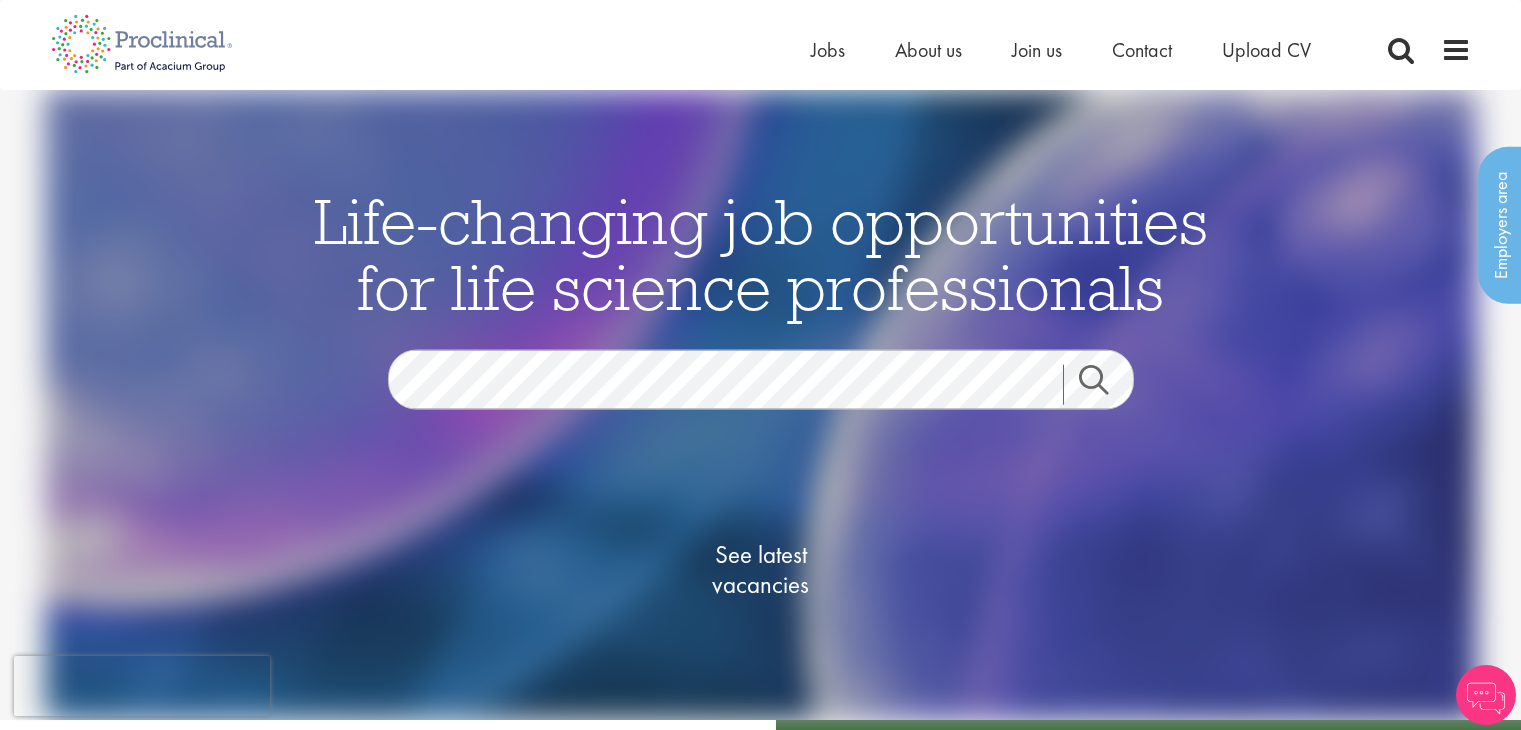 scroll, scrollTop: 0, scrollLeft: 0, axis: both 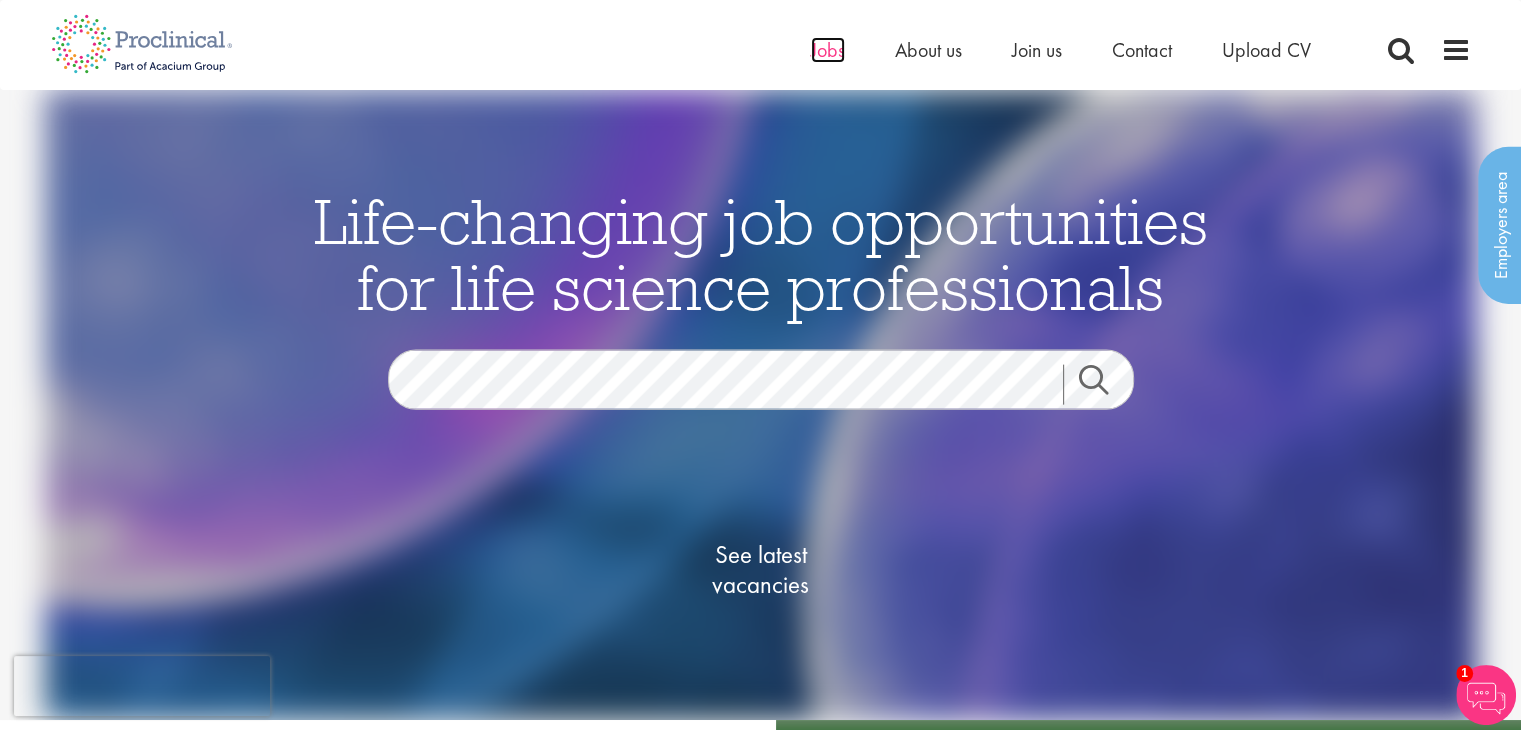 click on "Jobs" at bounding box center [828, 50] 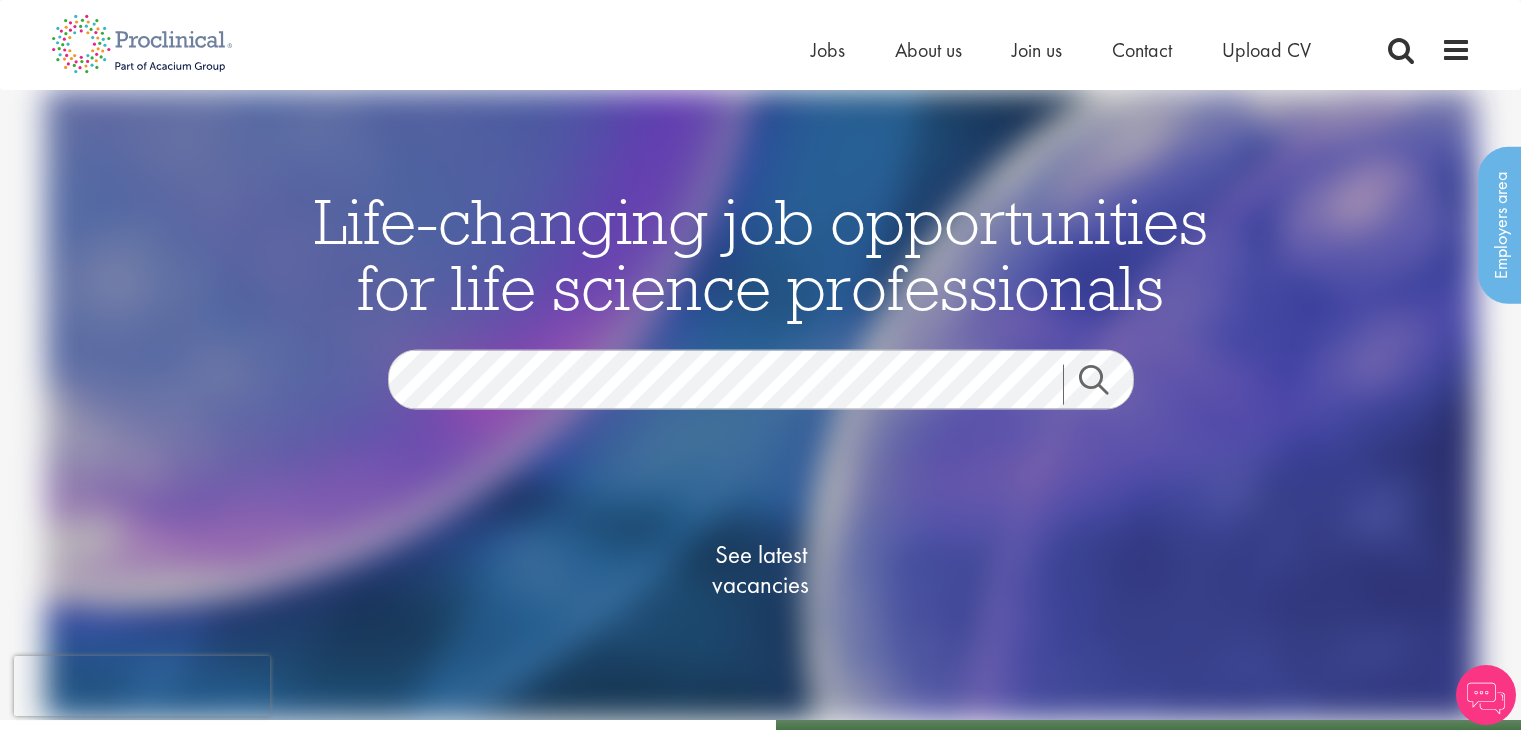scroll, scrollTop: 0, scrollLeft: 0, axis: both 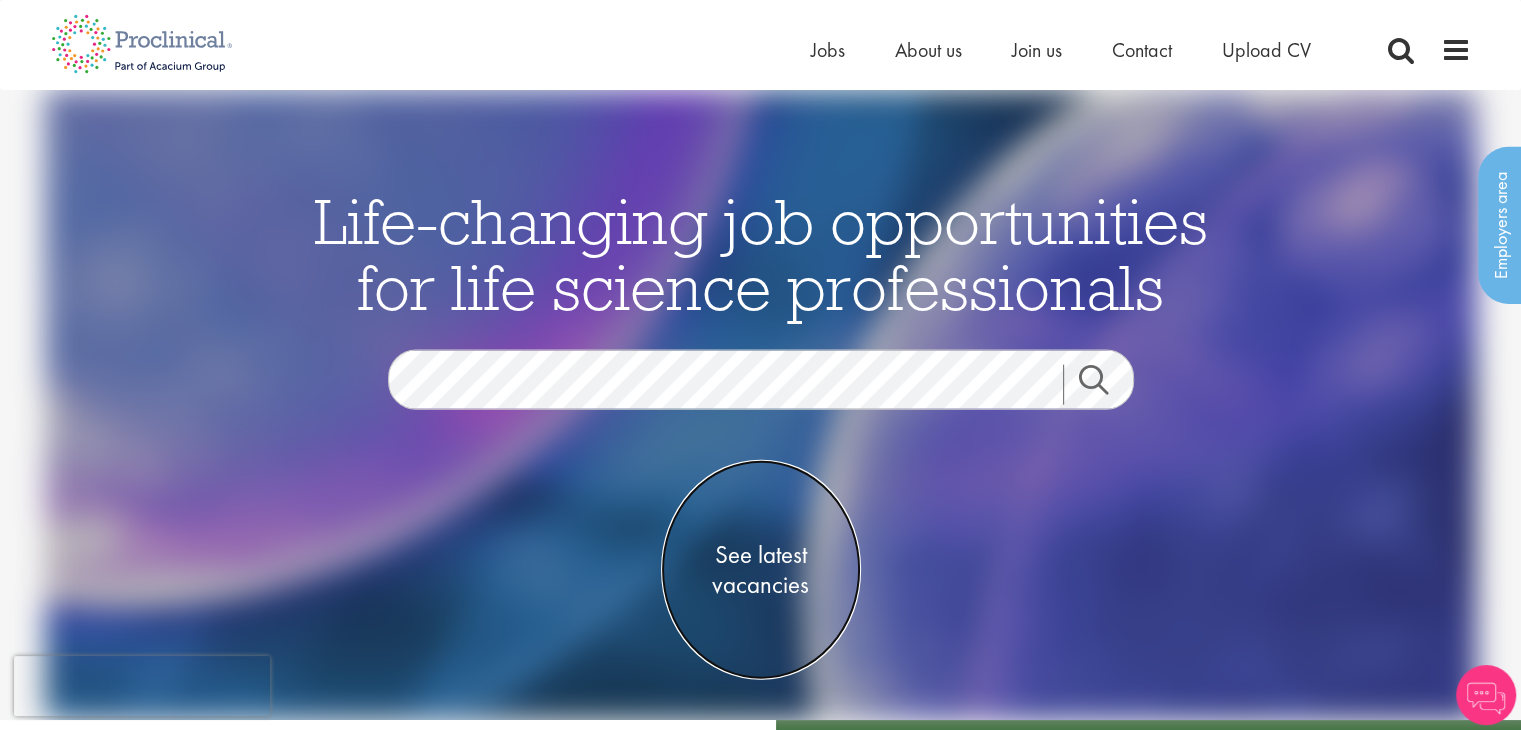 click on "See latest  vacancies" at bounding box center (761, 569) 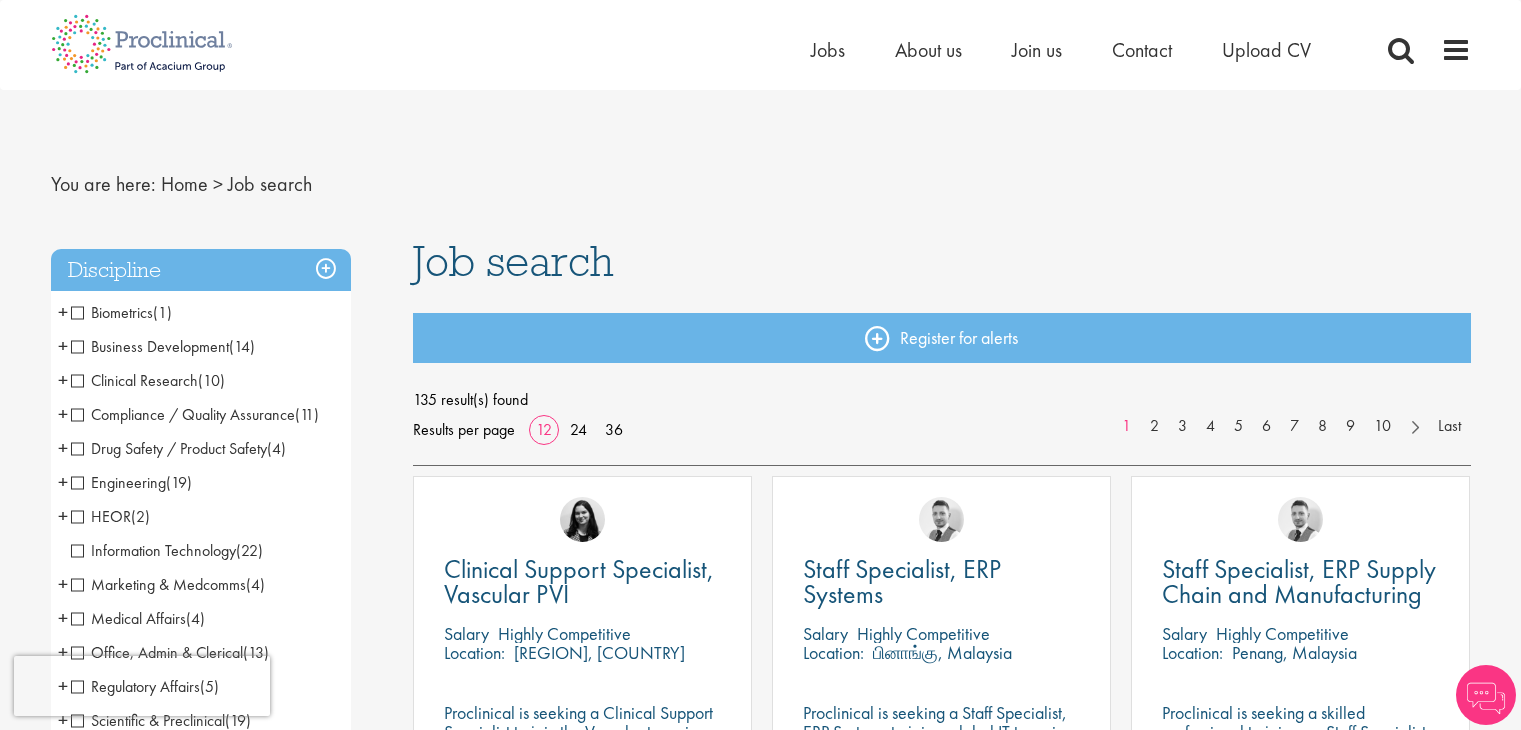 scroll, scrollTop: 0, scrollLeft: 0, axis: both 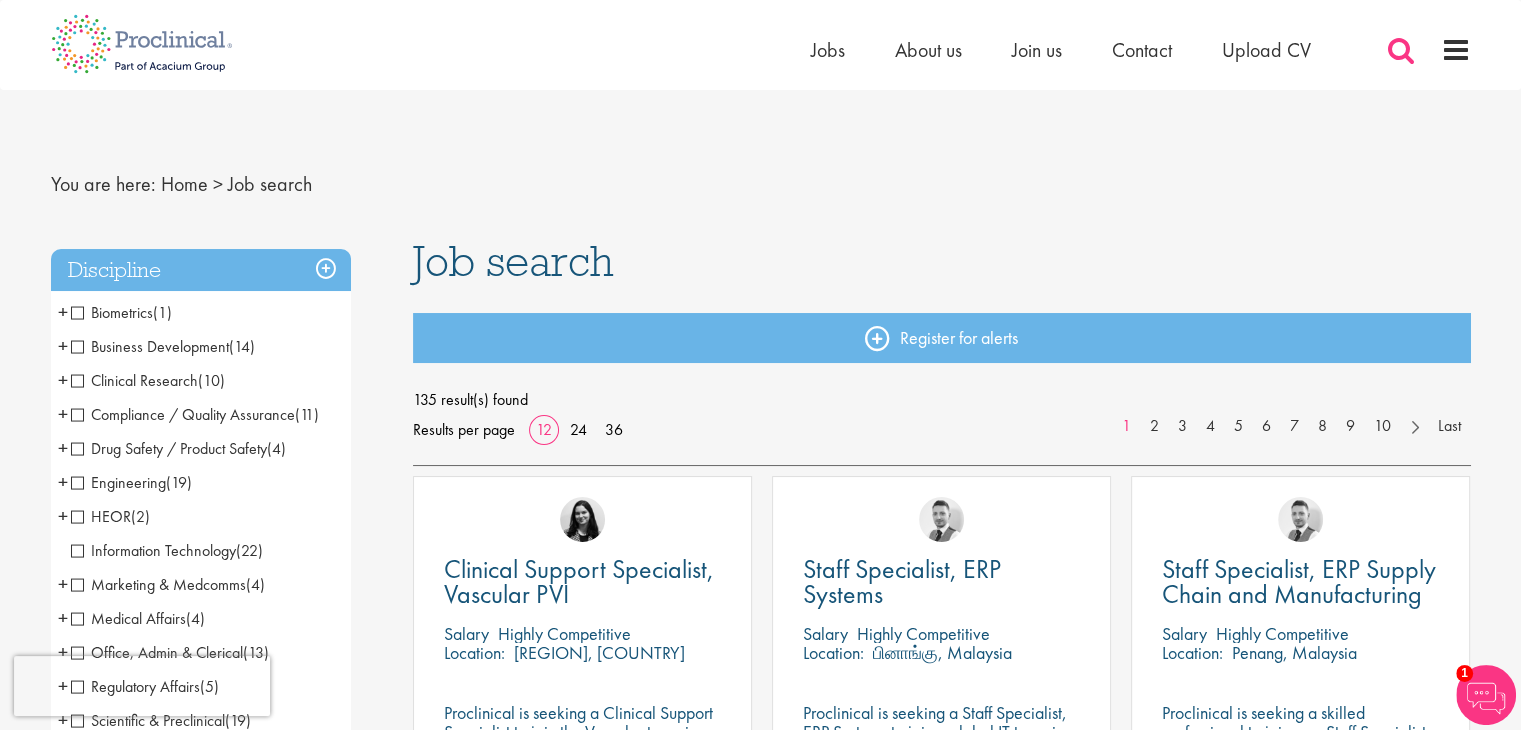 click at bounding box center [1401, 50] 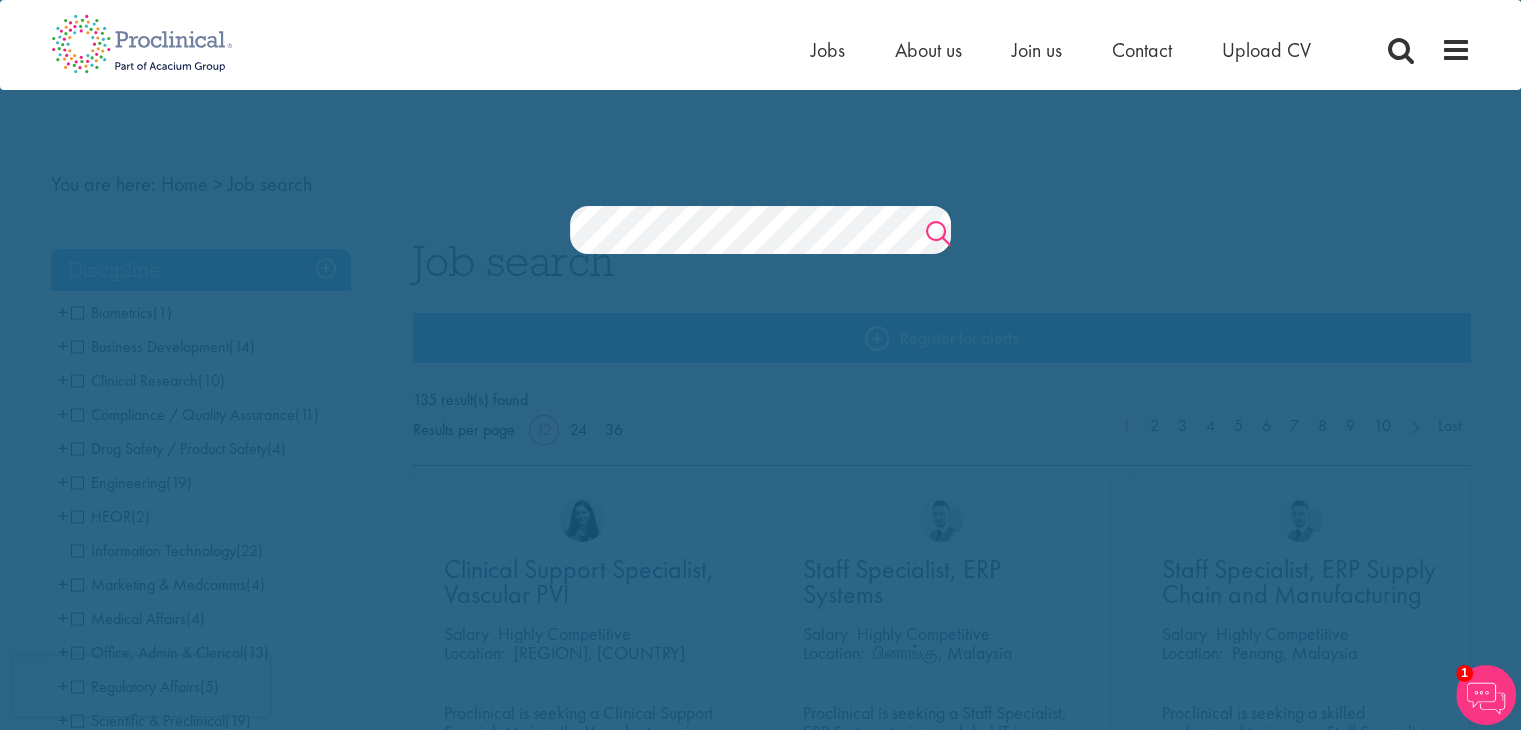 click on "Search" at bounding box center (938, 236) 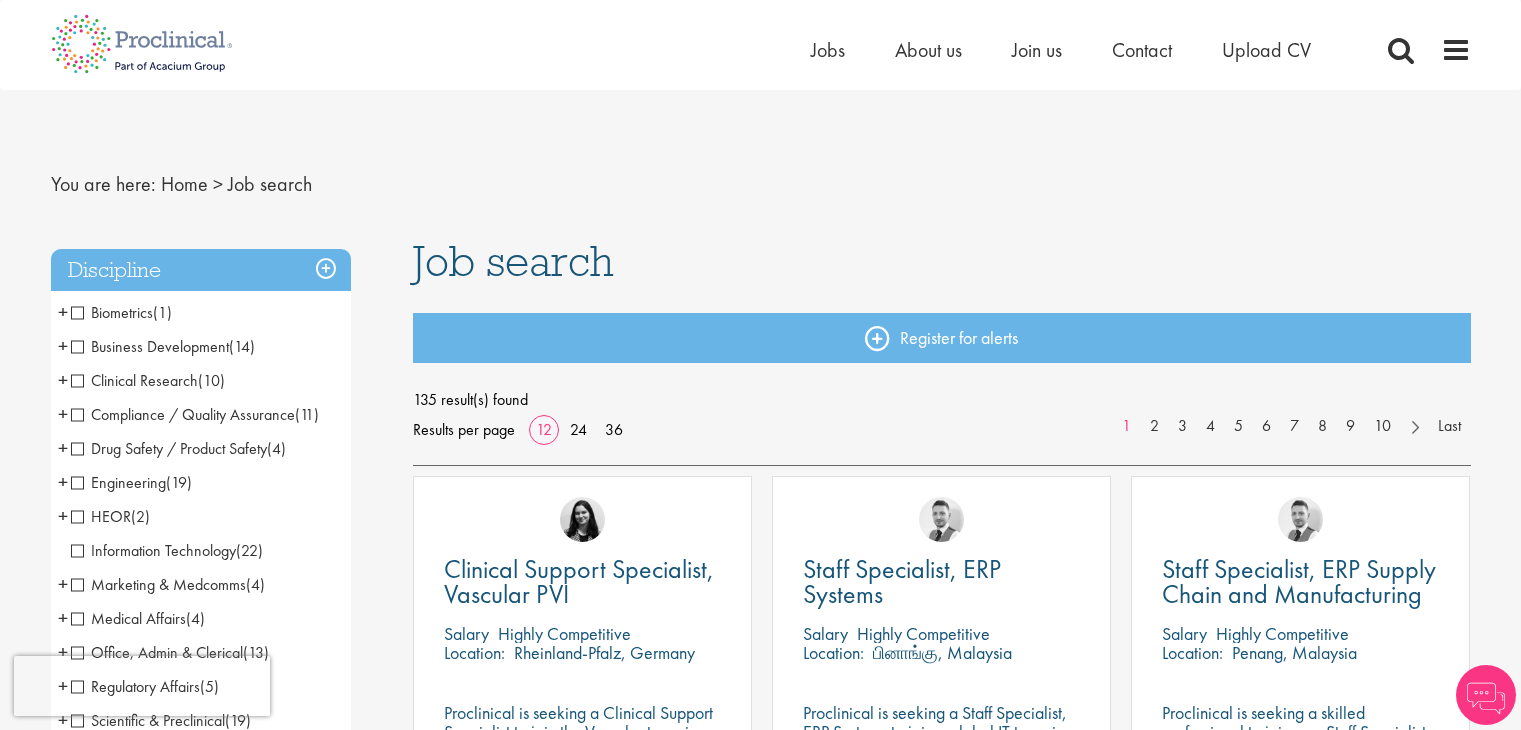 scroll, scrollTop: 0, scrollLeft: 0, axis: both 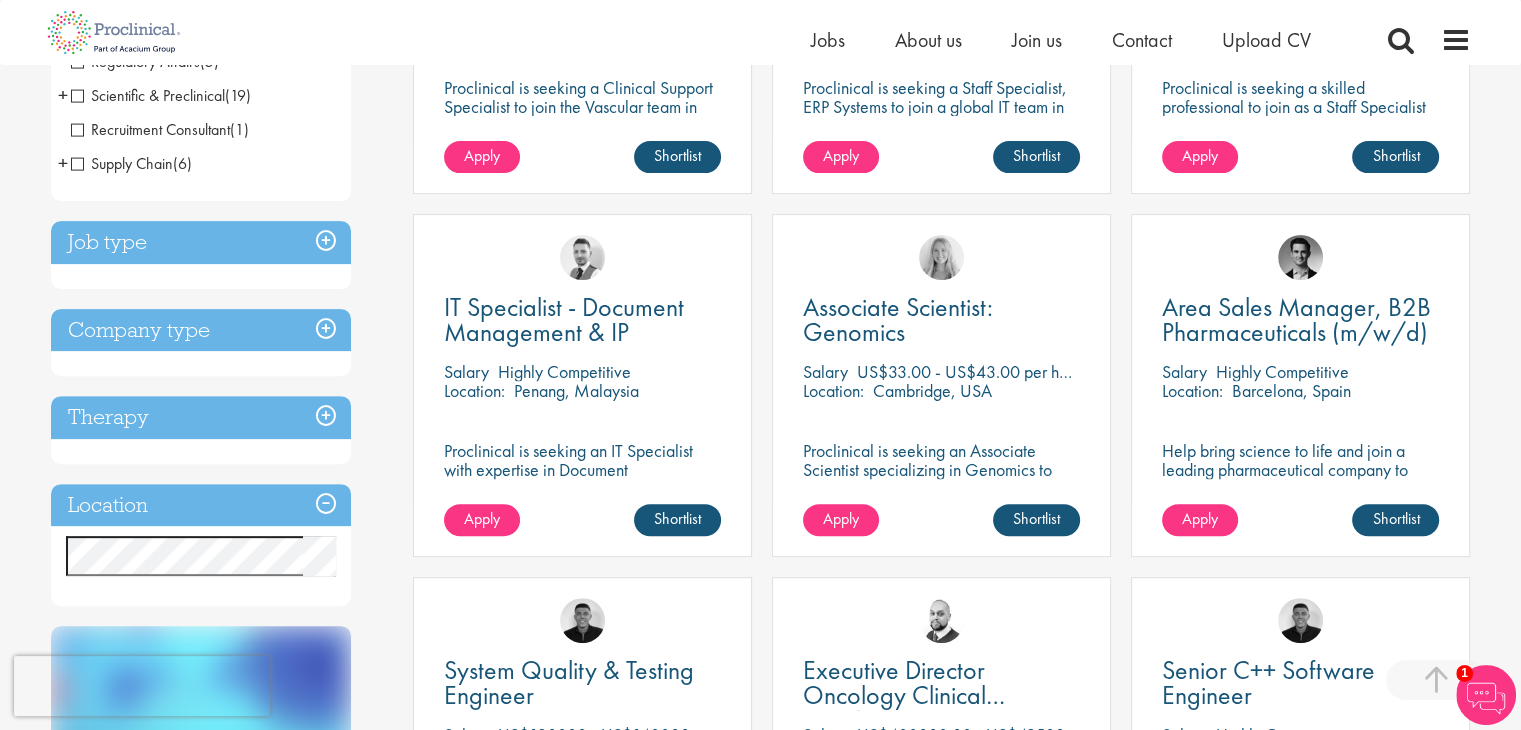 click on "Location" at bounding box center (201, 505) 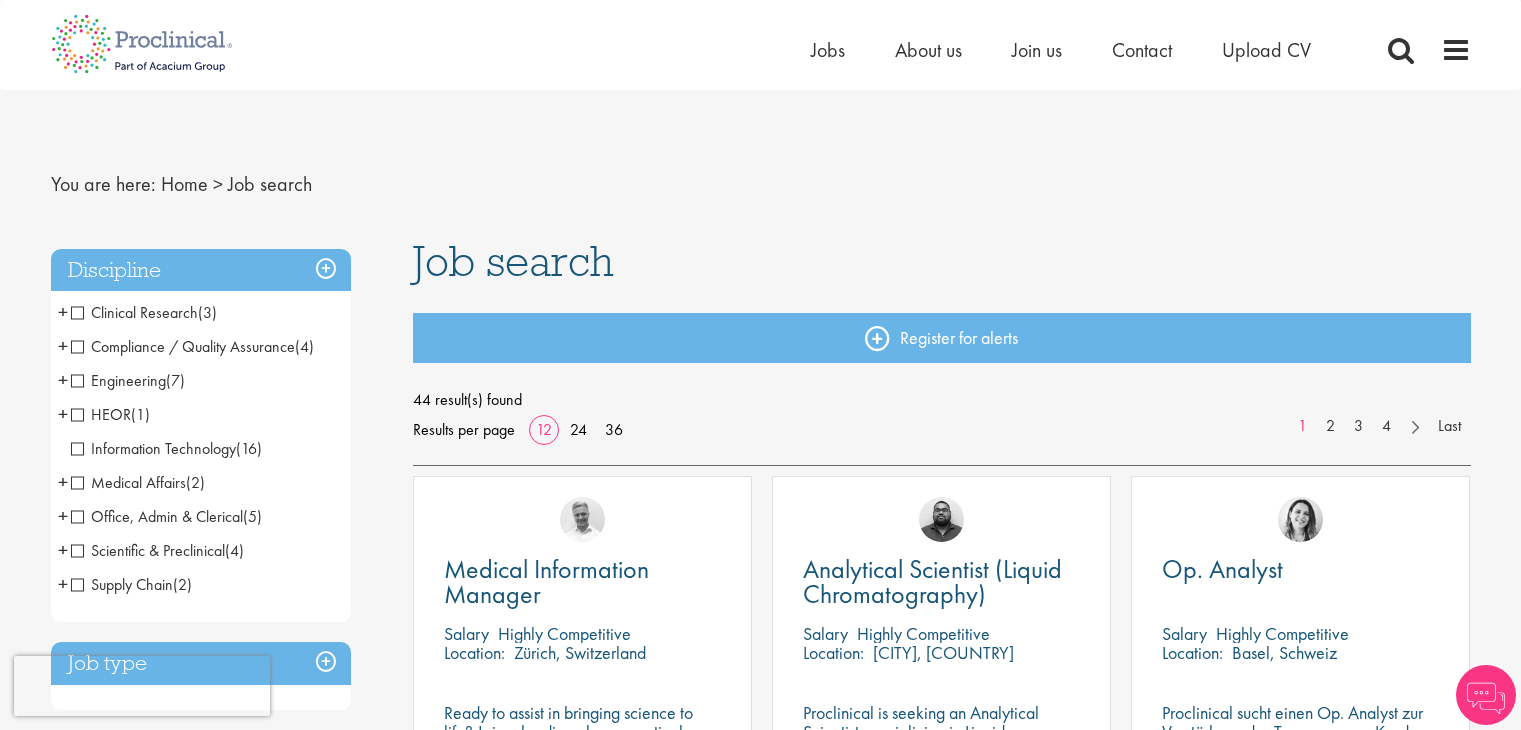 scroll, scrollTop: 0, scrollLeft: 0, axis: both 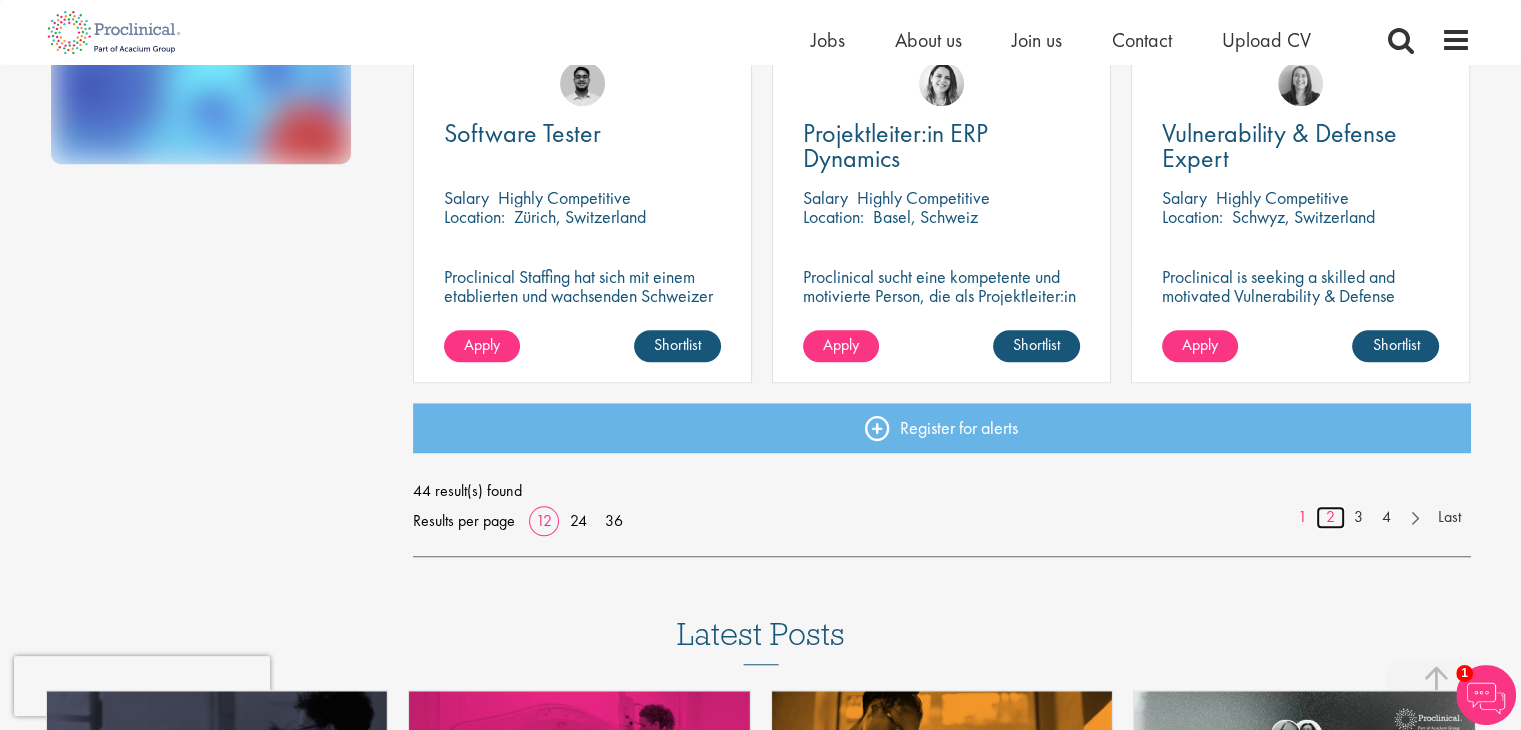 click on "2" at bounding box center [1330, 517] 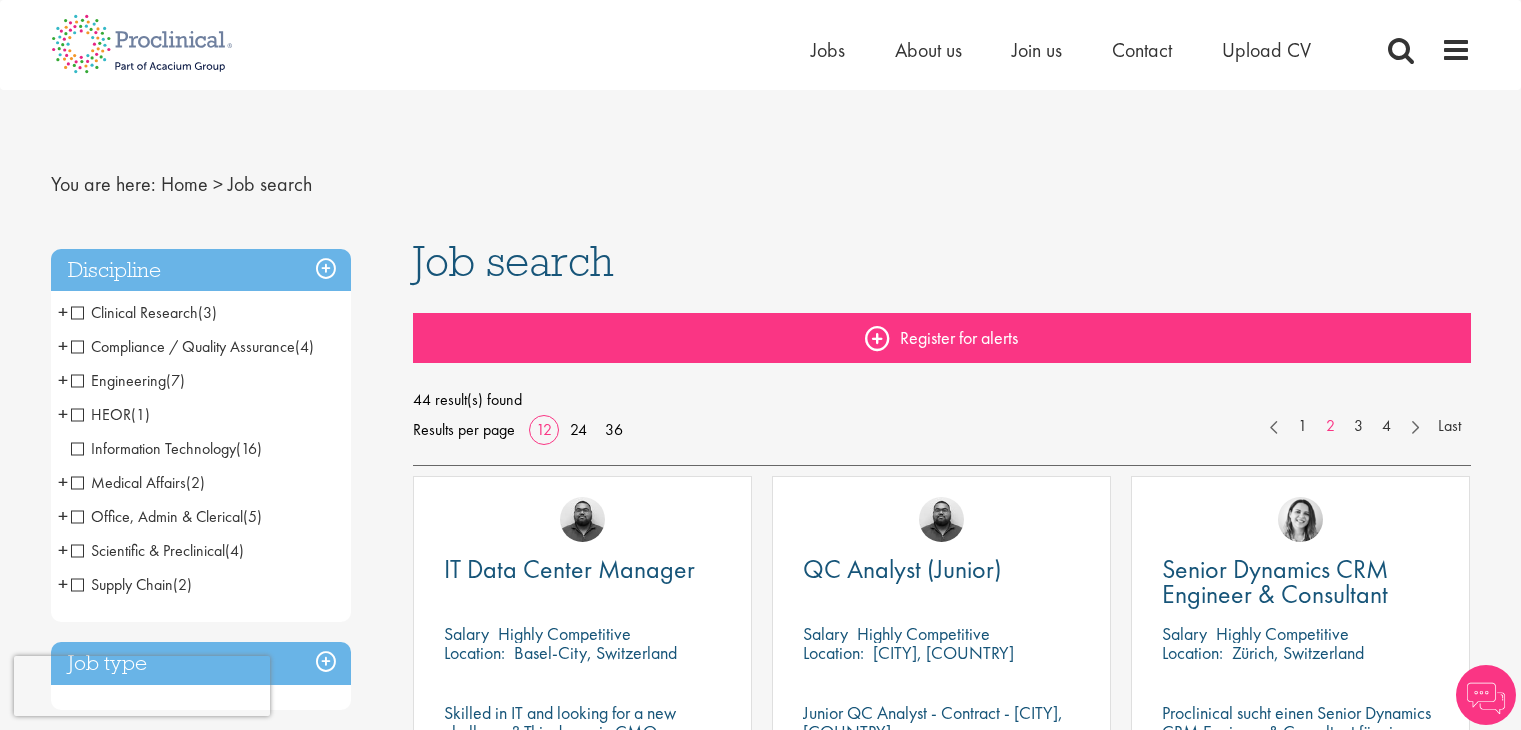 scroll, scrollTop: 0, scrollLeft: 0, axis: both 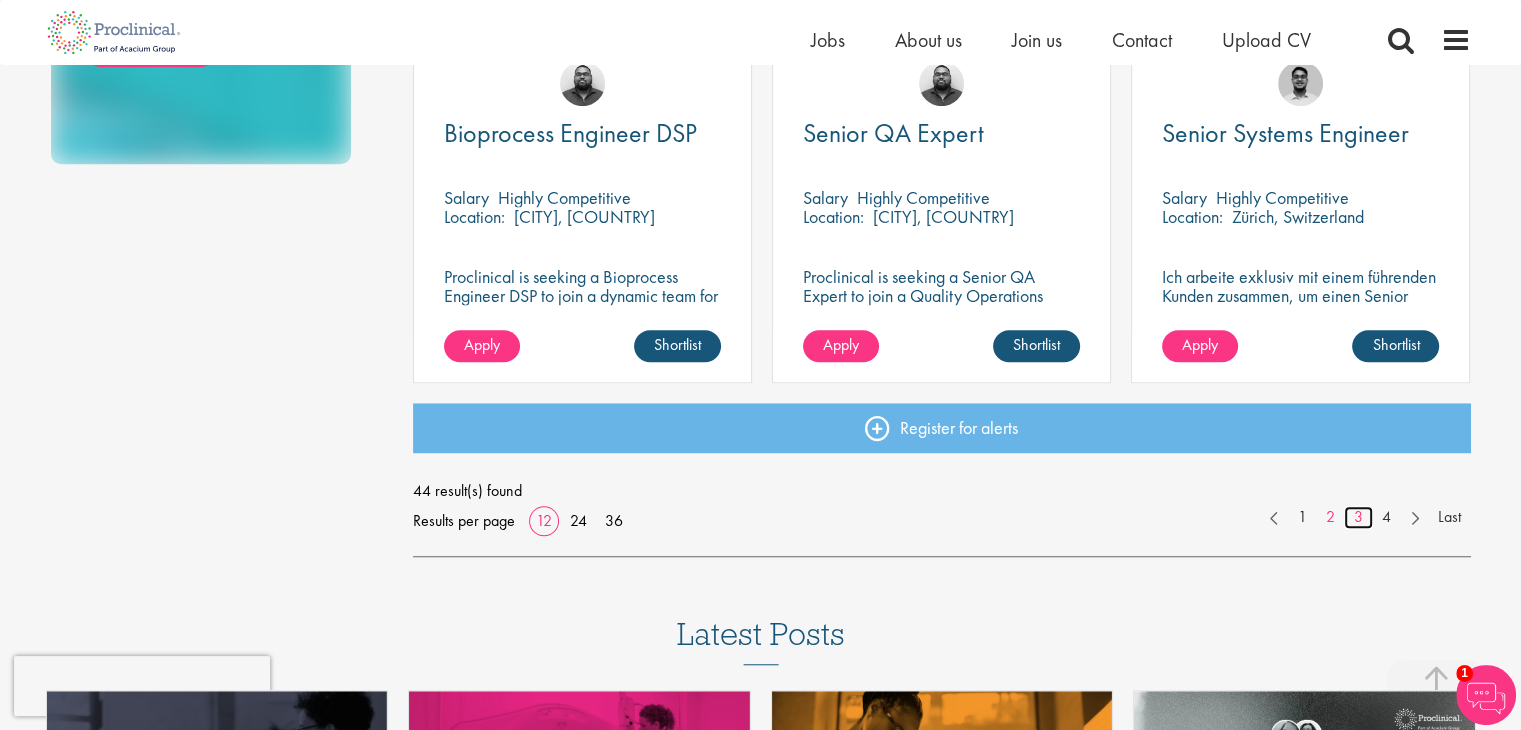 click on "3" at bounding box center [1358, 517] 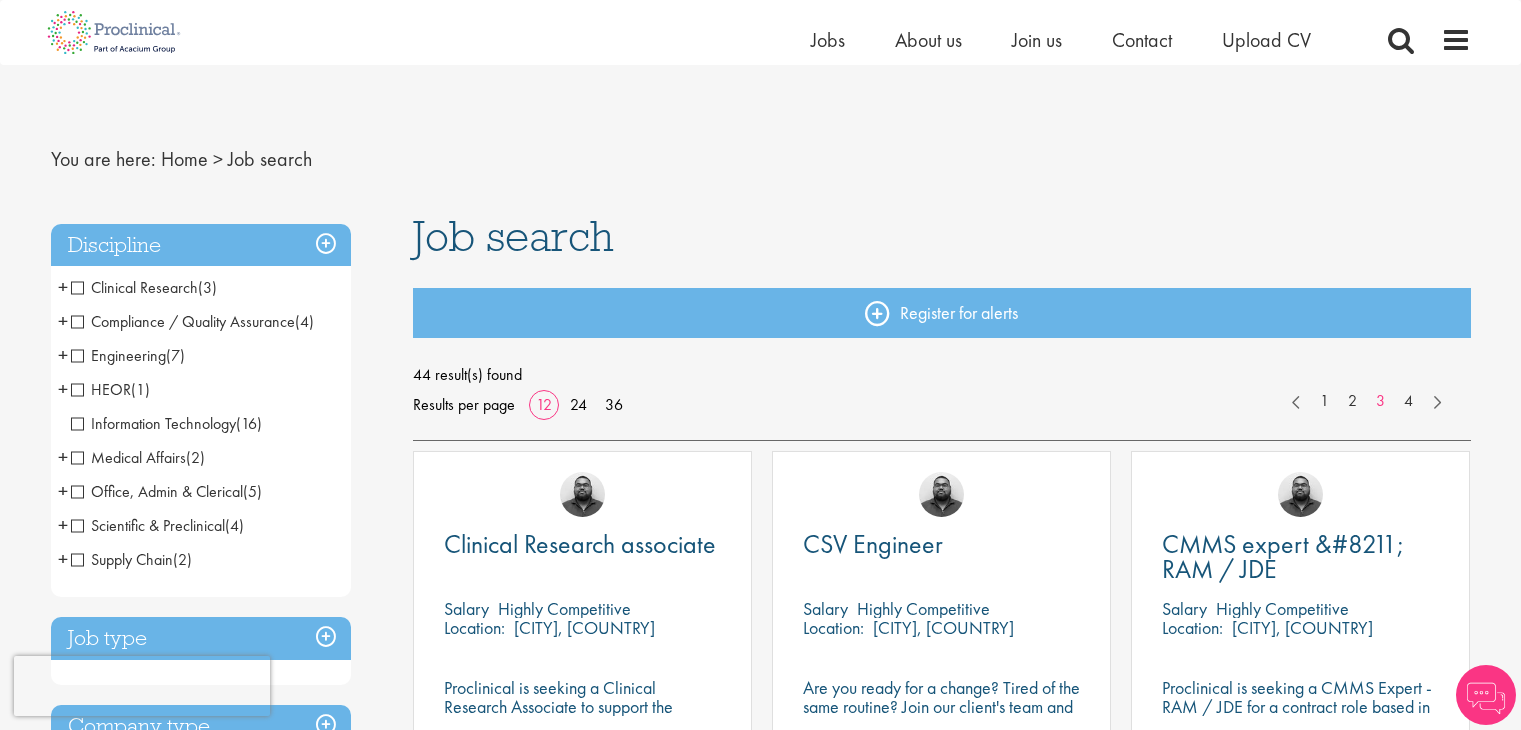 scroll, scrollTop: 100, scrollLeft: 0, axis: vertical 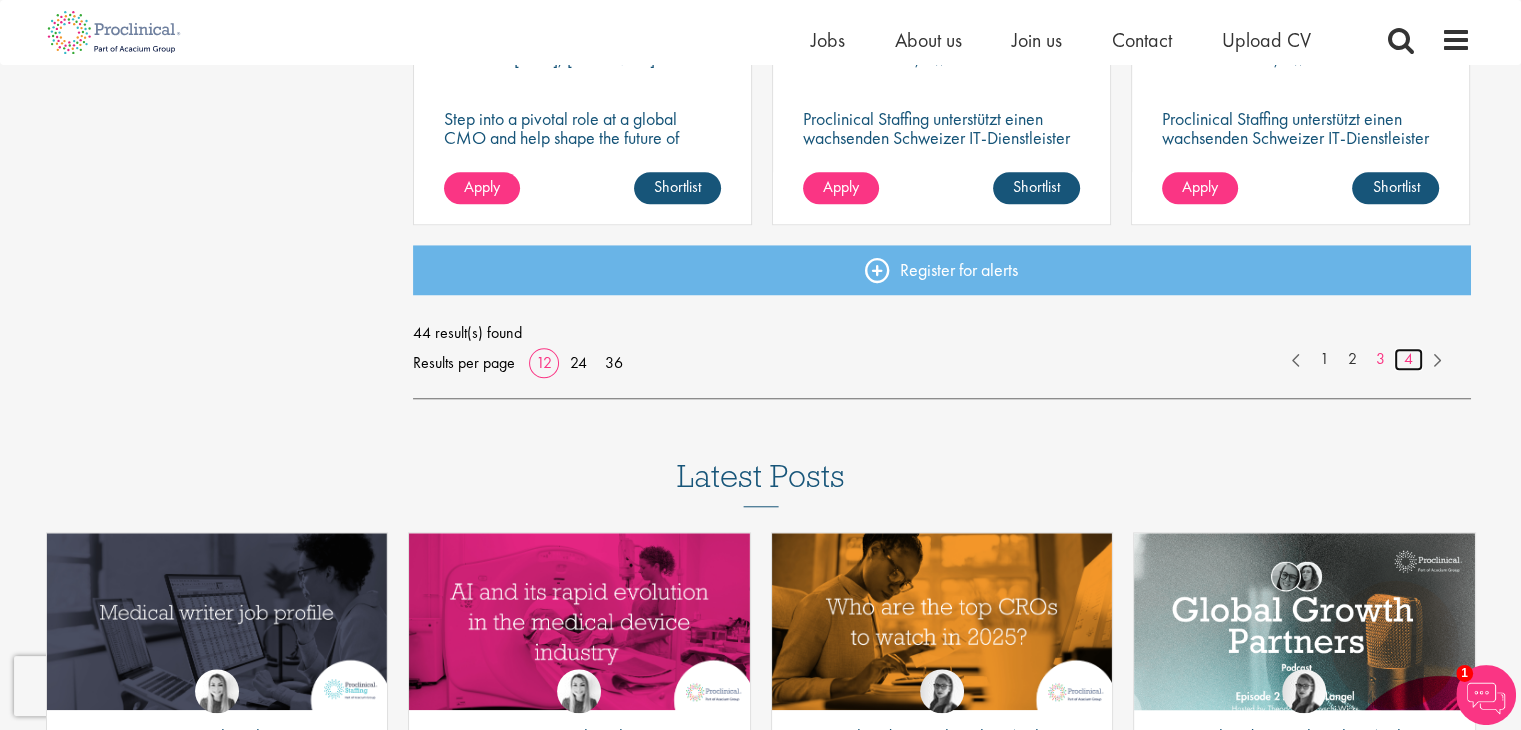 click on "4" at bounding box center (1408, 359) 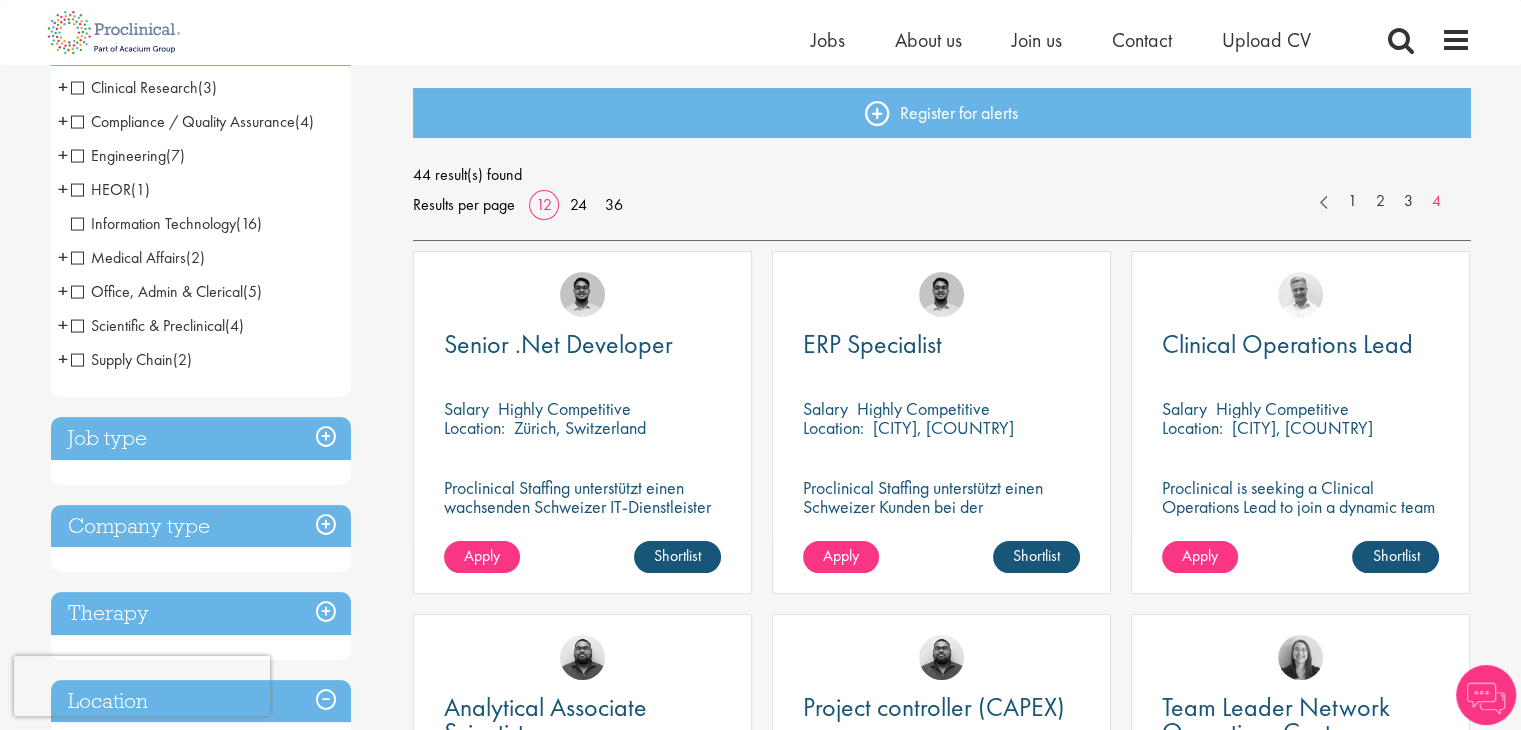 scroll, scrollTop: 200, scrollLeft: 0, axis: vertical 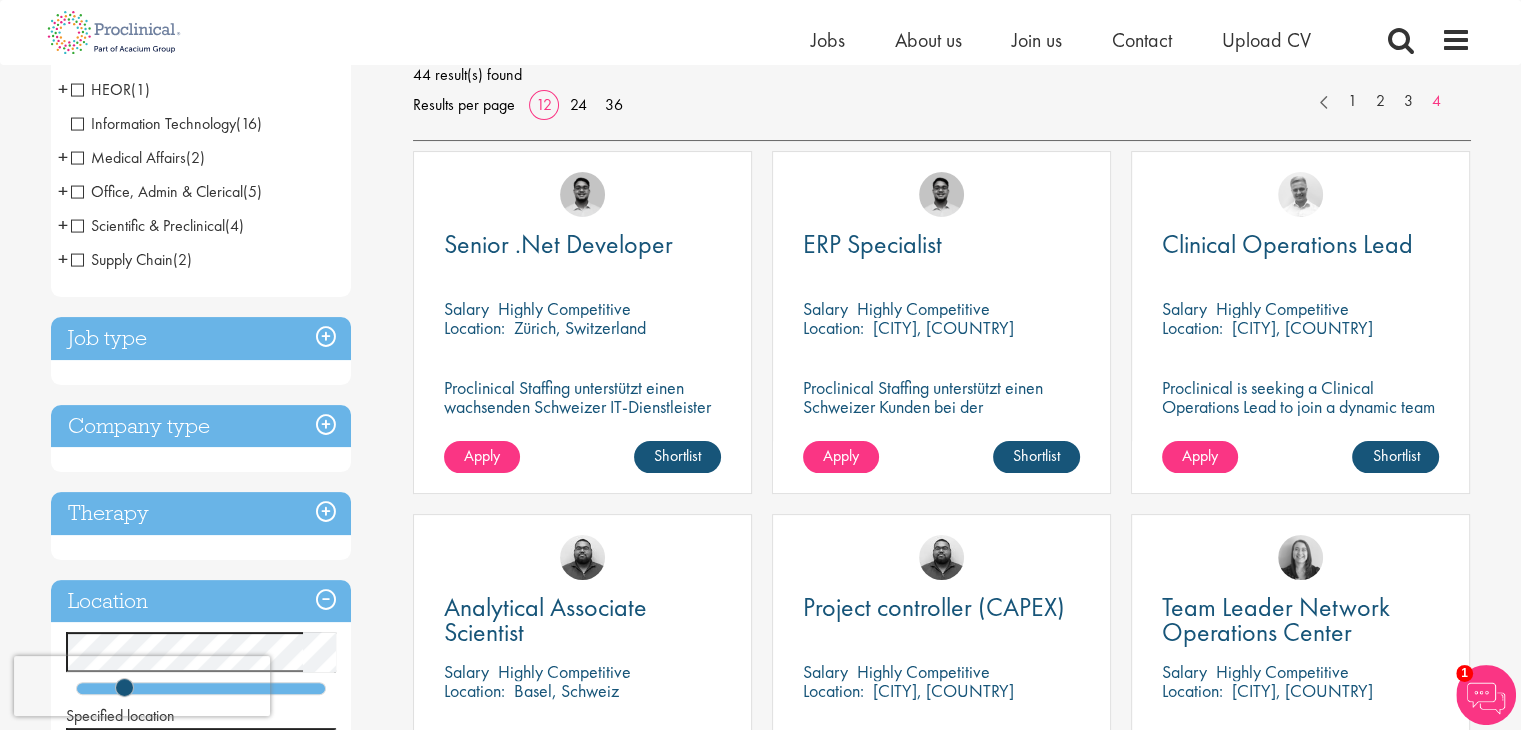 click on "ERP Specialist
Salary
Highly Competitive
Location:
[CITY], [COUNTRY]
Proclinical Staffing unterstützt einen Schweizer Kunden bei der Teamerweiterung und der Besetzung einer ERP-Spezialistenstelle.
[FIRST]  [LAST]" at bounding box center [941, 322] 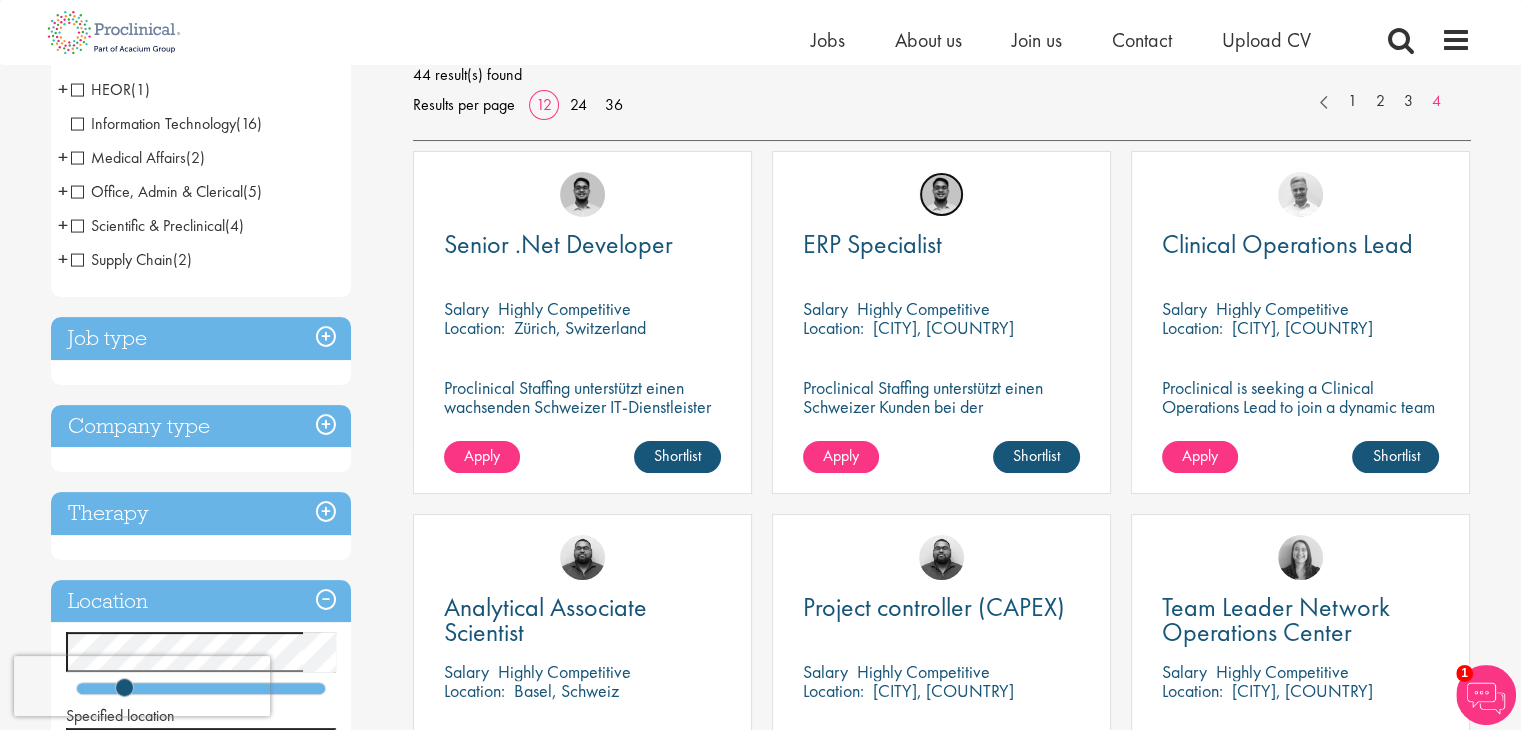 click at bounding box center (941, 194) 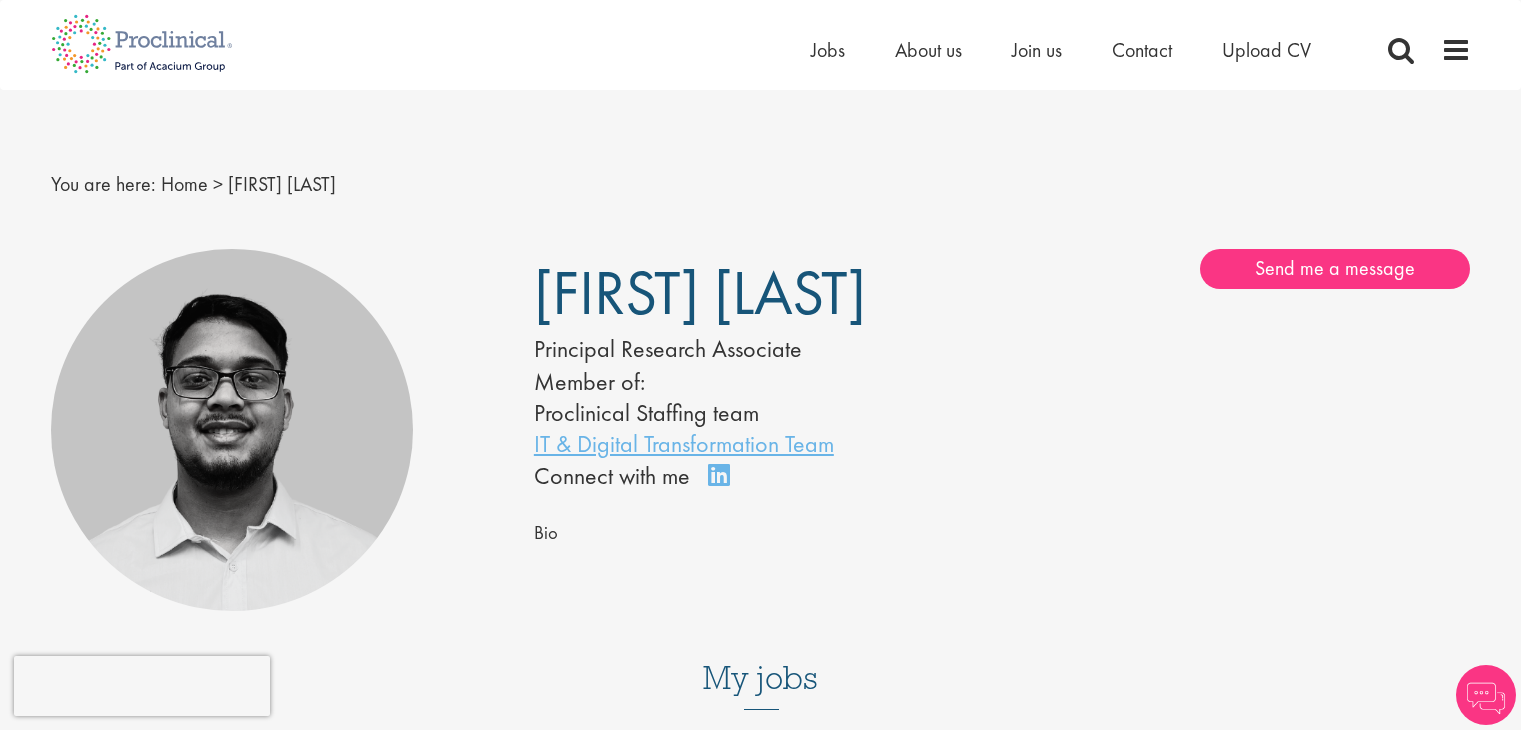 scroll, scrollTop: 0, scrollLeft: 0, axis: both 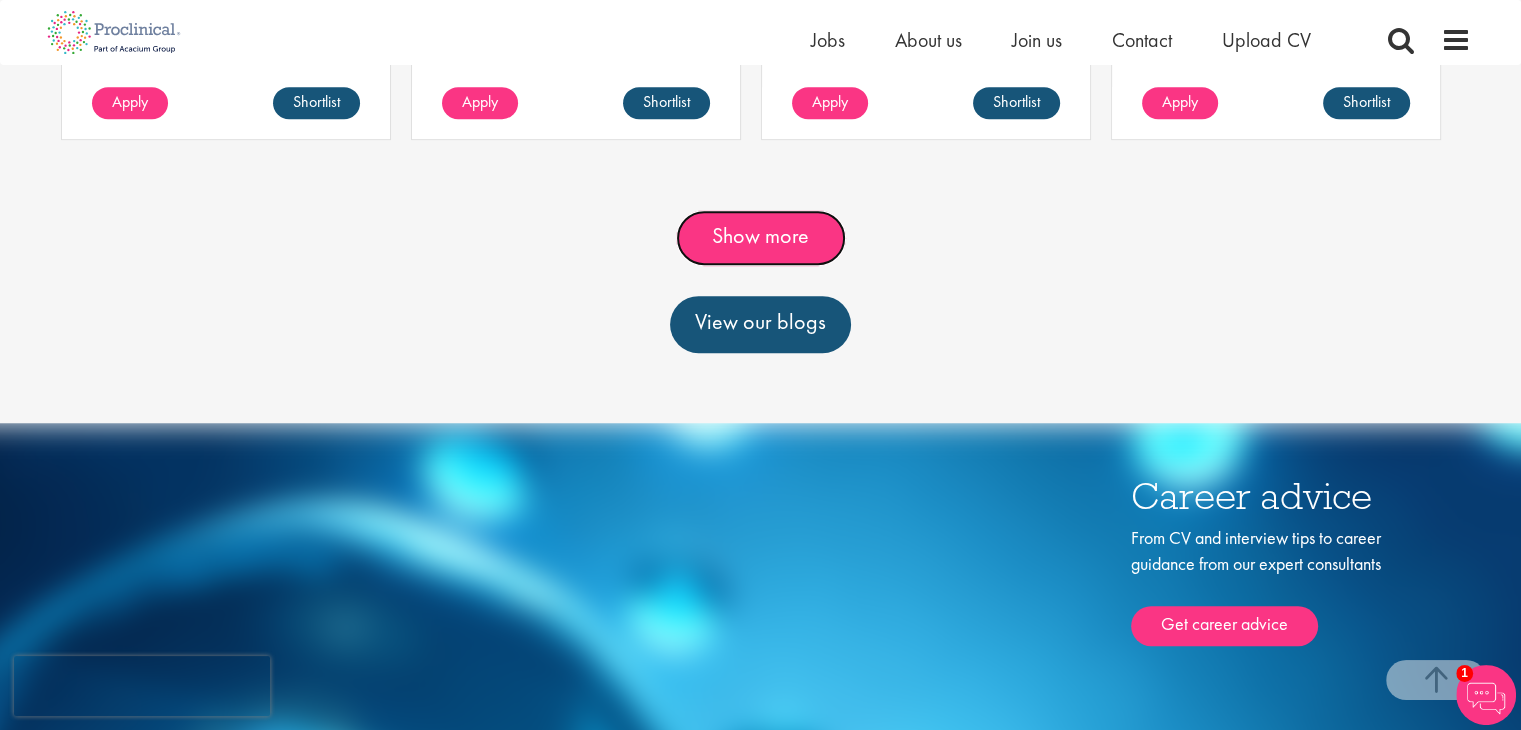 click on "Show more" at bounding box center [761, 238] 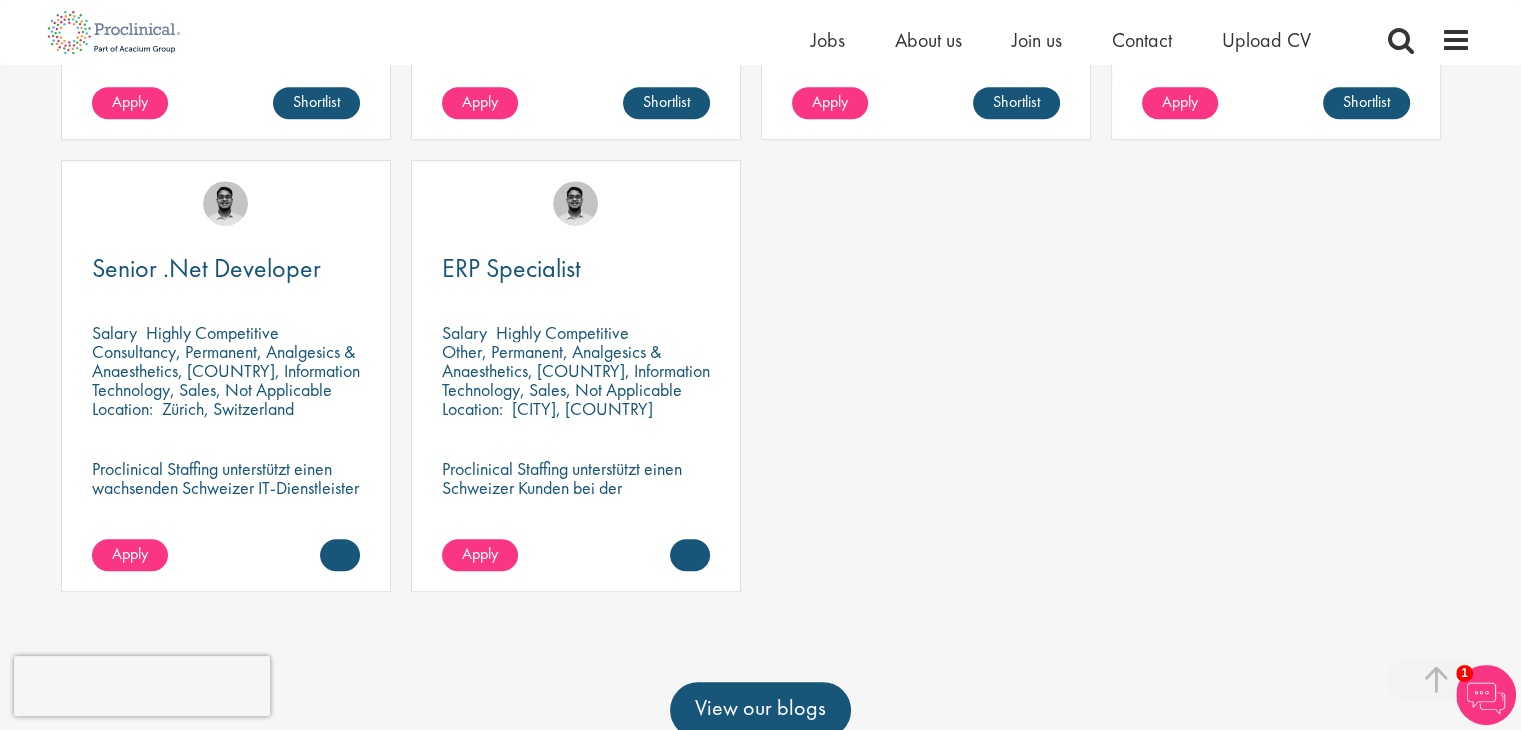 click on "Proclinical Staffing unterstützt einen Schweizer Kunden bei der Teamerweiterung und der Besetzung einer ERP-Spezialistenstelle." at bounding box center [576, 497] 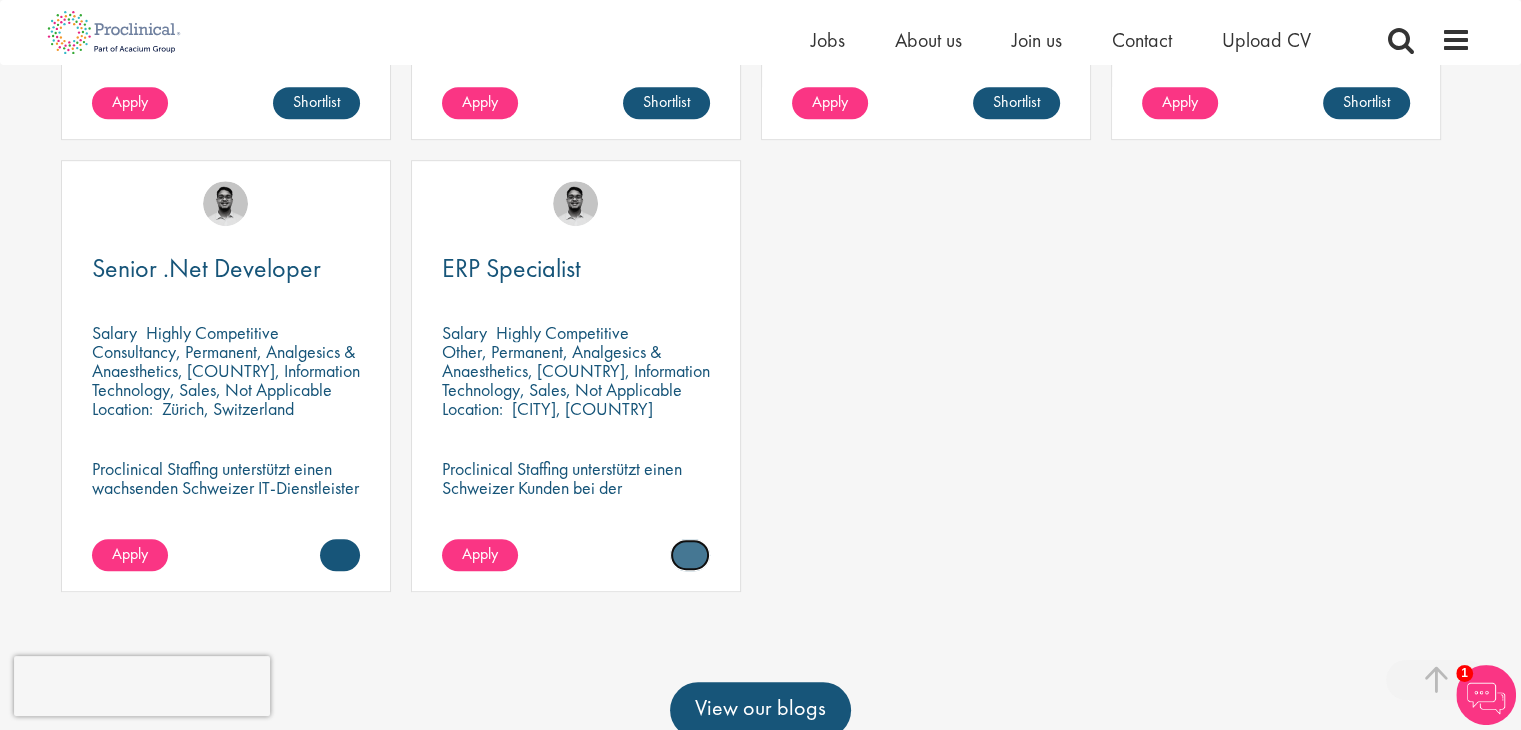 click at bounding box center (690, 555) 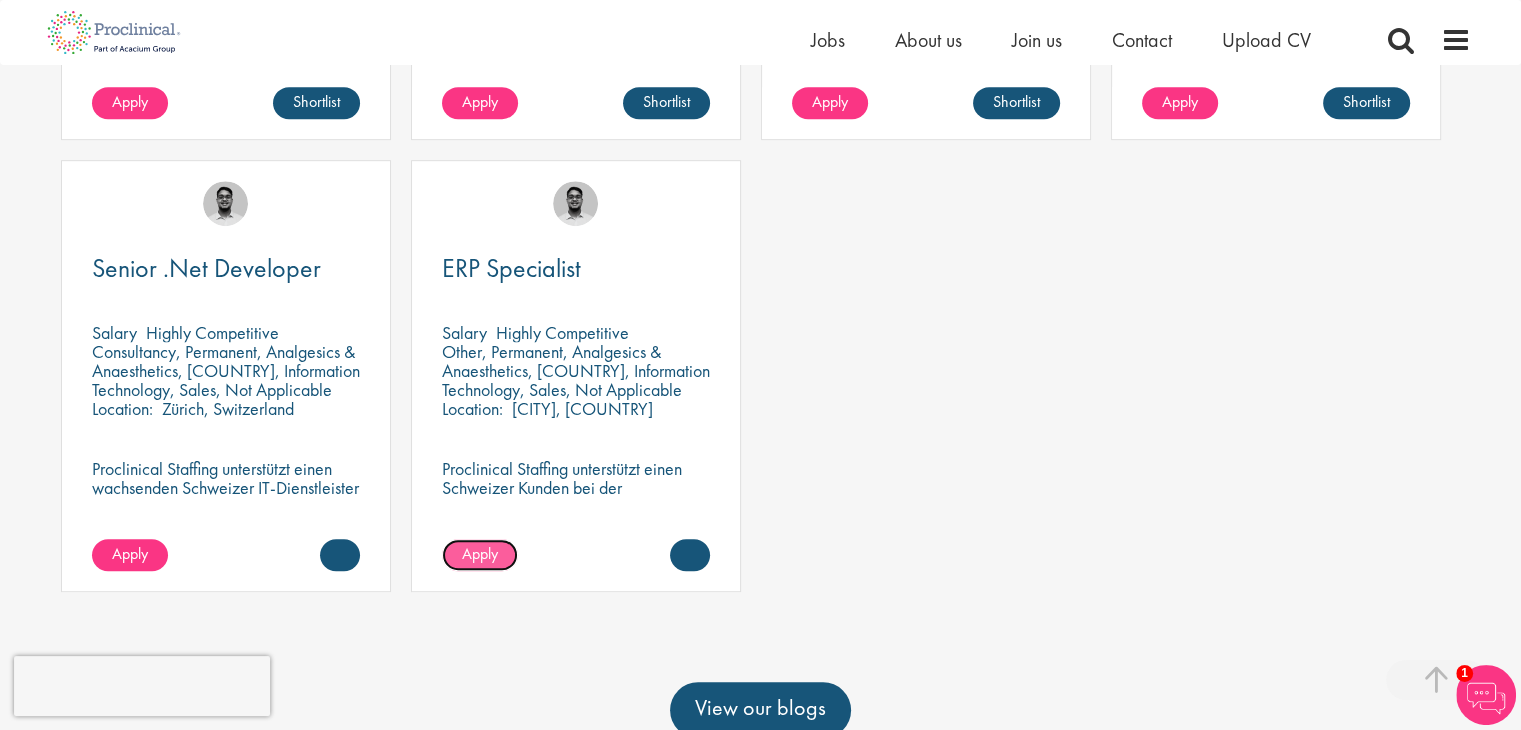 click on "Apply" at bounding box center (480, 553) 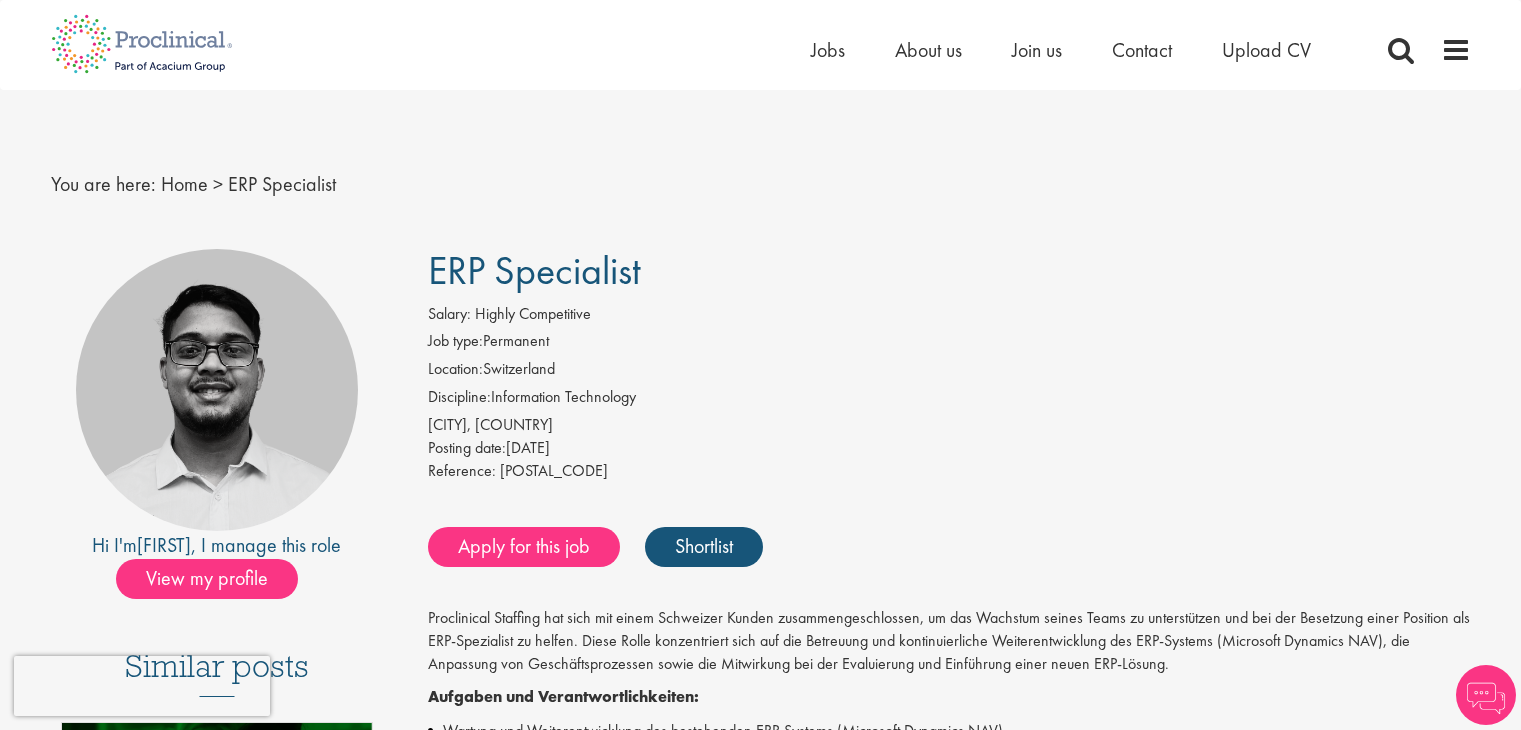 scroll, scrollTop: 0, scrollLeft: 0, axis: both 